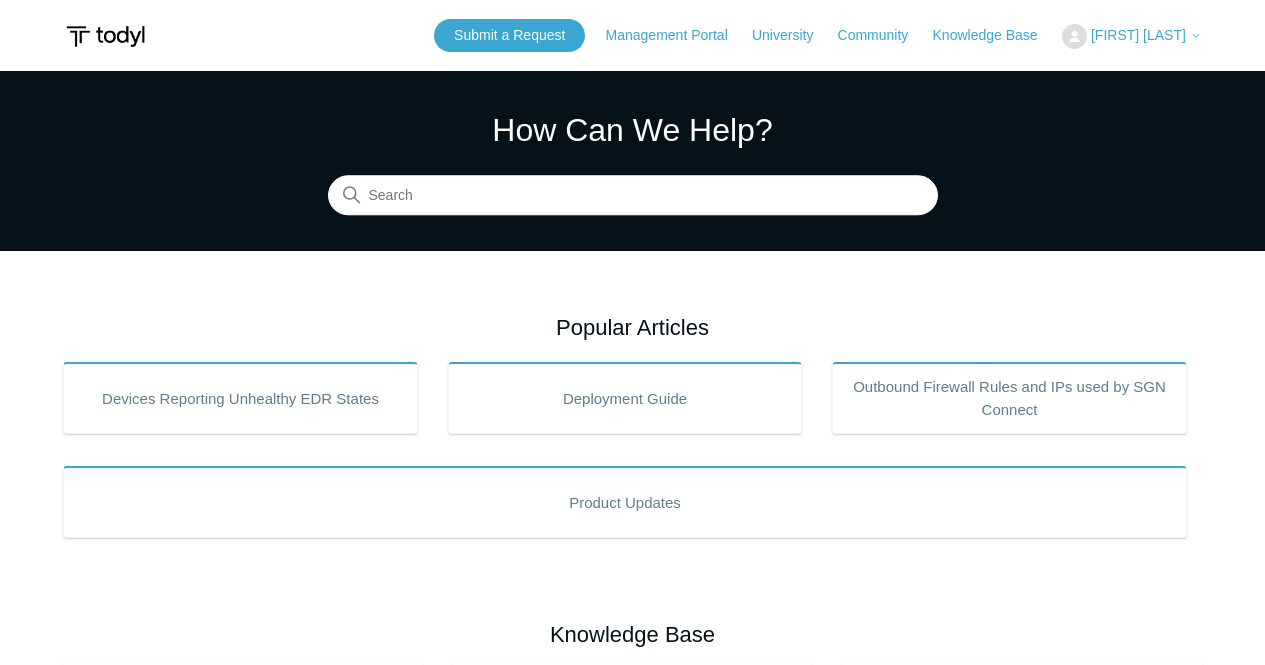 scroll, scrollTop: 0, scrollLeft: 0, axis: both 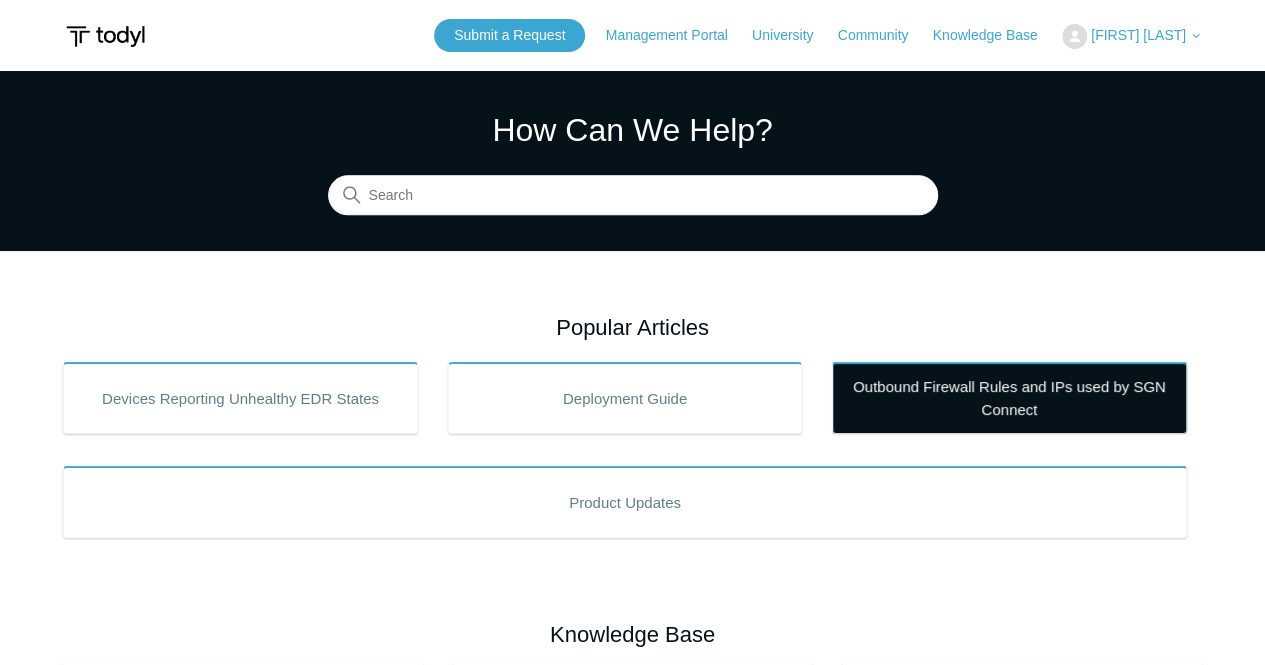 click on "Outbound Firewall Rules and IPs used by SGN Connect" at bounding box center (1009, 398) 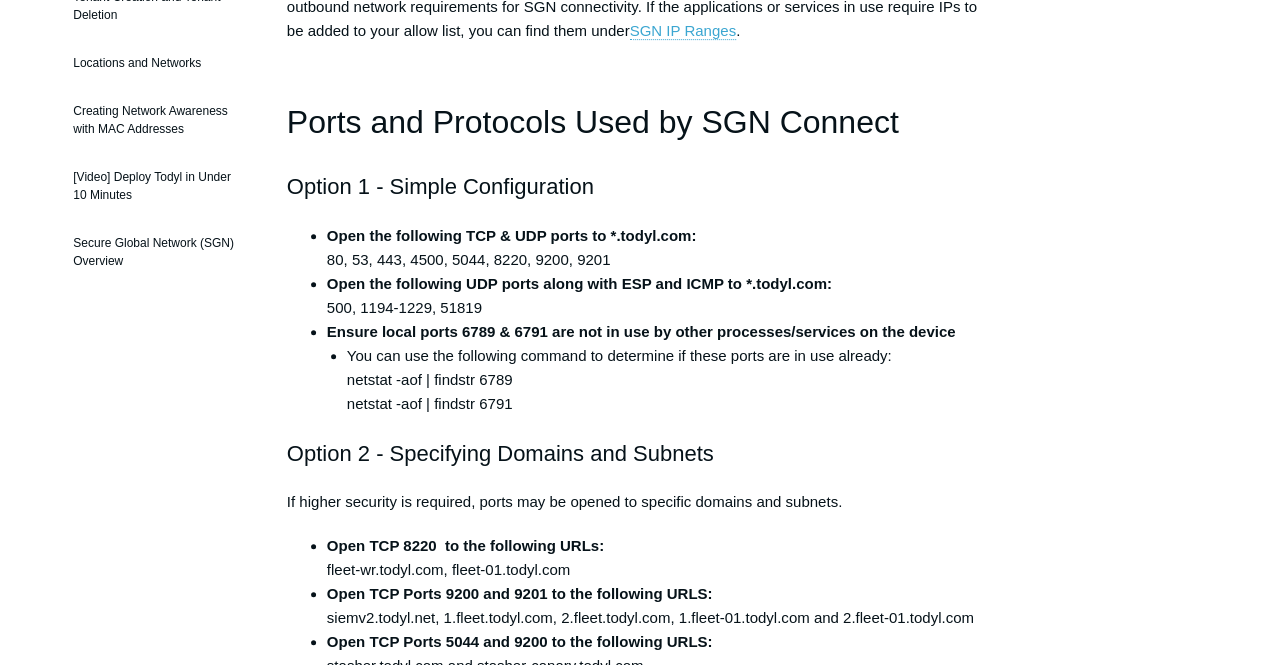 scroll, scrollTop: 424, scrollLeft: 0, axis: vertical 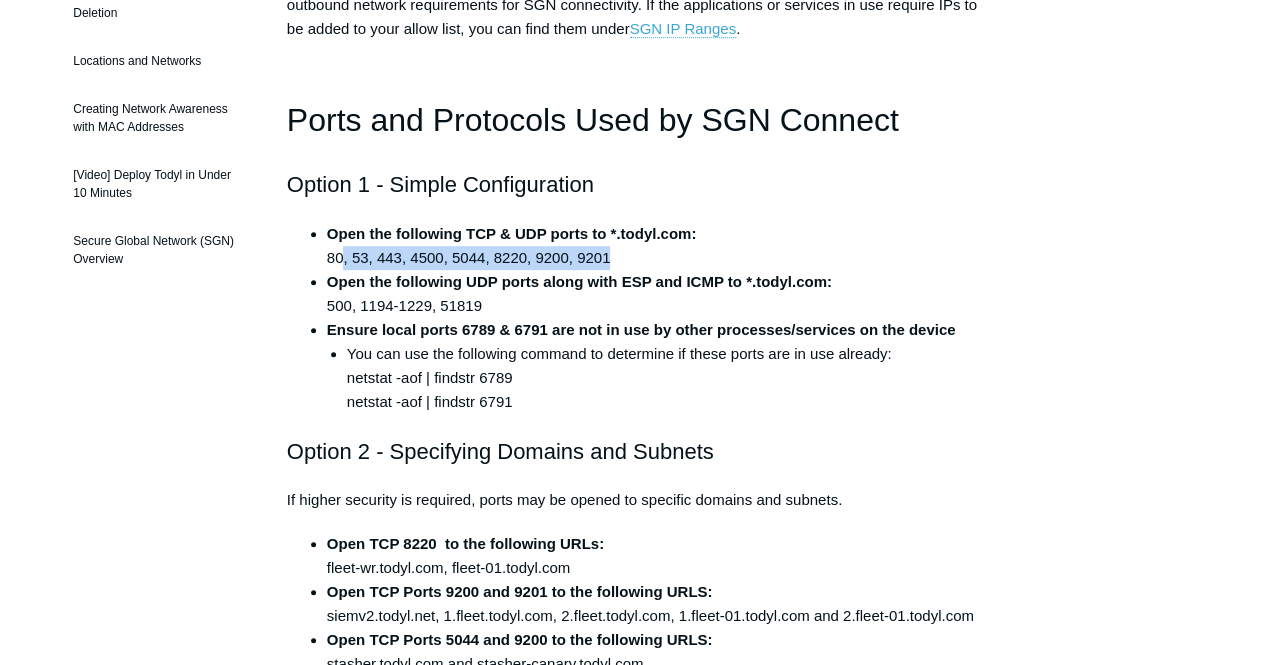 drag, startPoint x: 622, startPoint y: 259, endPoint x: 342, endPoint y: 265, distance: 280.06427 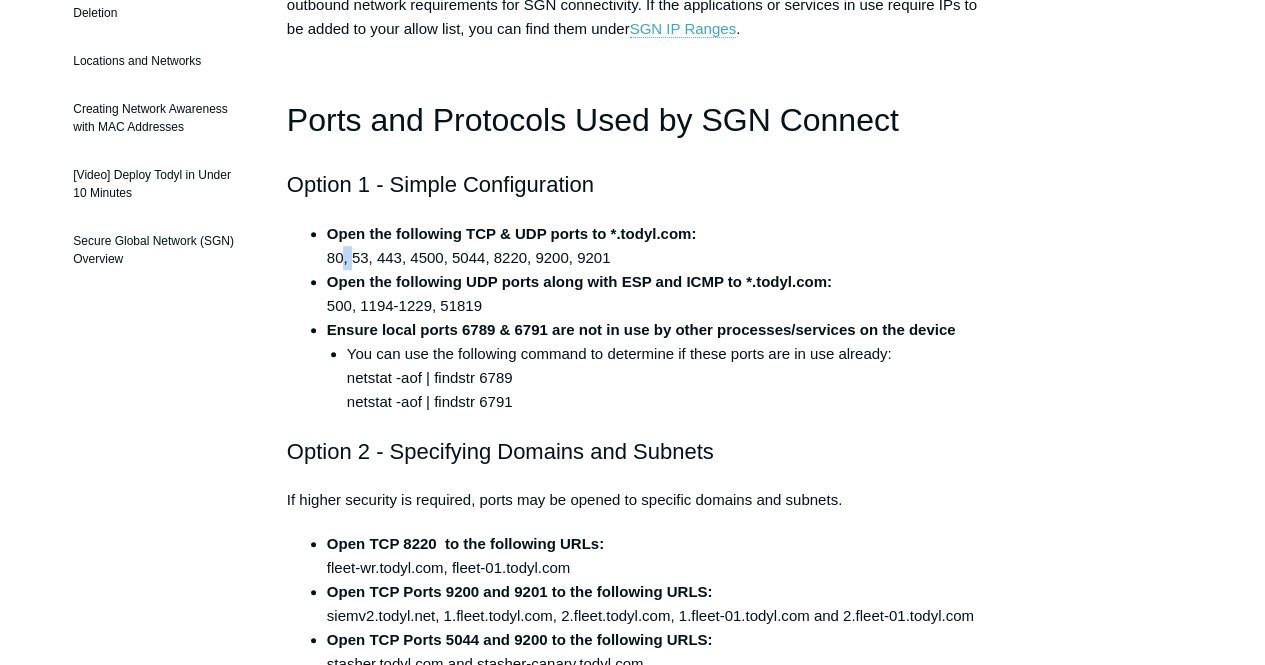 click on "Open the following TCP & UDP ports to *.todyl.com: 80, 53, 443, 4500, 5044, 8220, 9200, 9201" at bounding box center [652, 246] 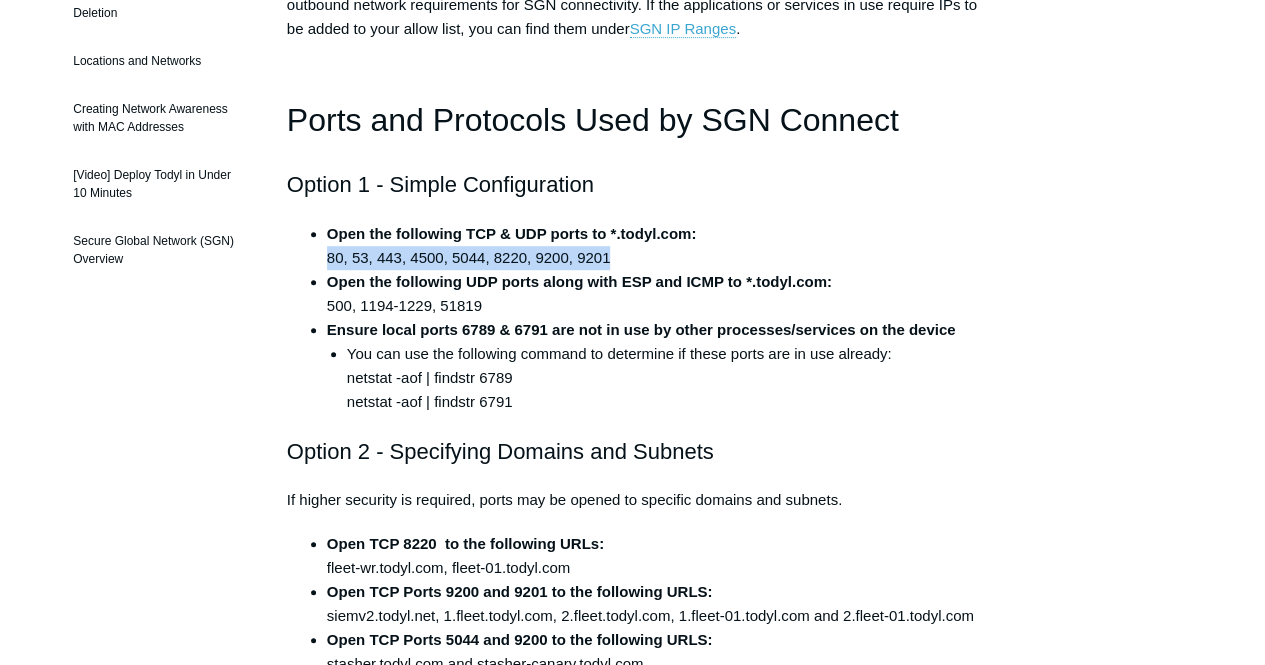 click on "Open the following TCP & UDP ports to *.todyl.com: 80, 53, 443, 4500, 5044, 8220, 9200, 9201" at bounding box center (652, 246) 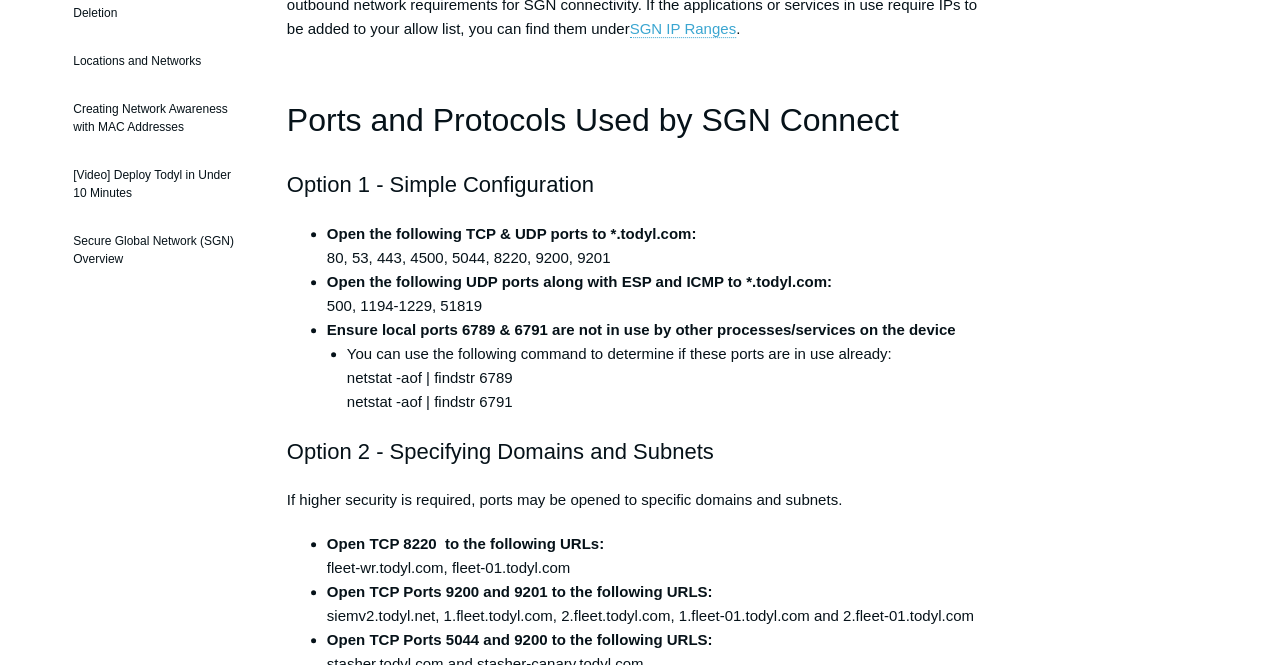 click on "Outbound Firewall Rules and IPs used by SGN Connect
Follow Not yet followed by anyone
This article outlines the ports, protocols, and IP ranges used by the SGN. The SGN Connect software leverages multiple protocols to establish a secure tunnel to the Secure Global Network. Below are the outbound network requirements for SGN connectivity. If the applications or services in use require IPs to be added to your allow list, you can find them under  SGN IP Ranges .
Ports and Protocols Used by SGN Connect
Option 1 - Simple Configuration
Open the following TCP & UDP ports to *.todyl.com: 80, 53, 443, 4500, 5044, 8220, 9200, 9201
Open the following UDP ports along with ESP and ICMP to *.todyl.com: 500, 1194-1229, 51819
netstat -aof | findstr 6789" at bounding box center [632, 2181] 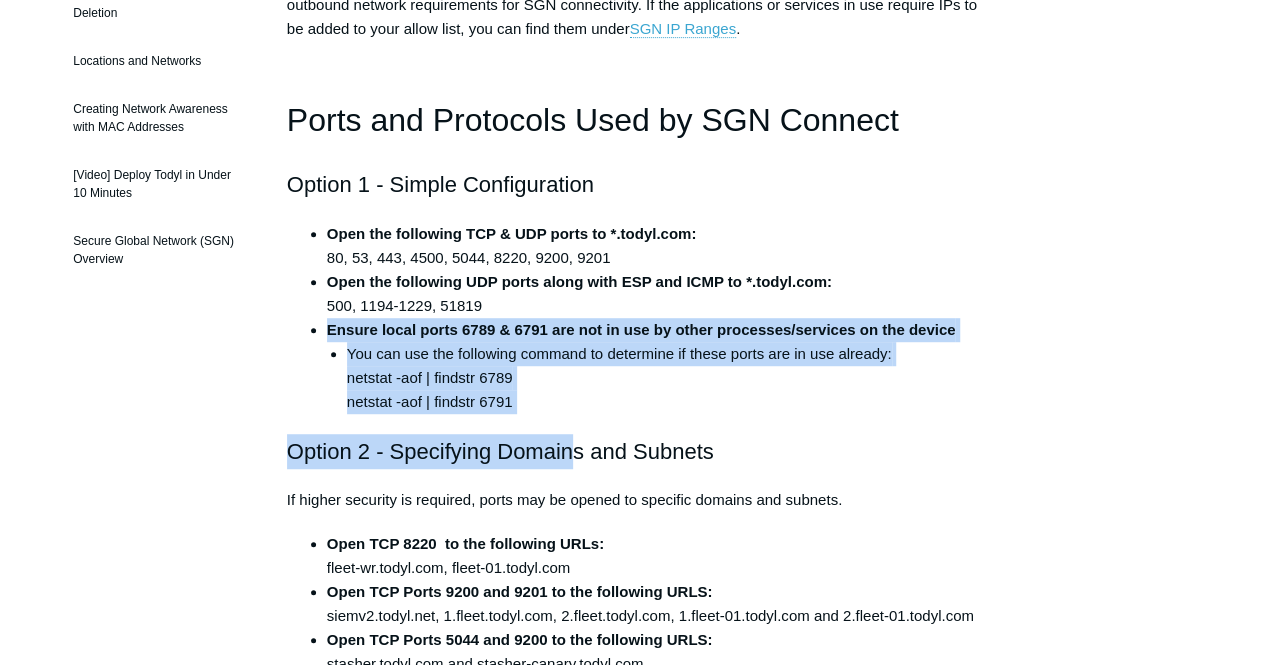 drag, startPoint x: 568, startPoint y: 425, endPoint x: 304, endPoint y: 311, distance: 287.56216 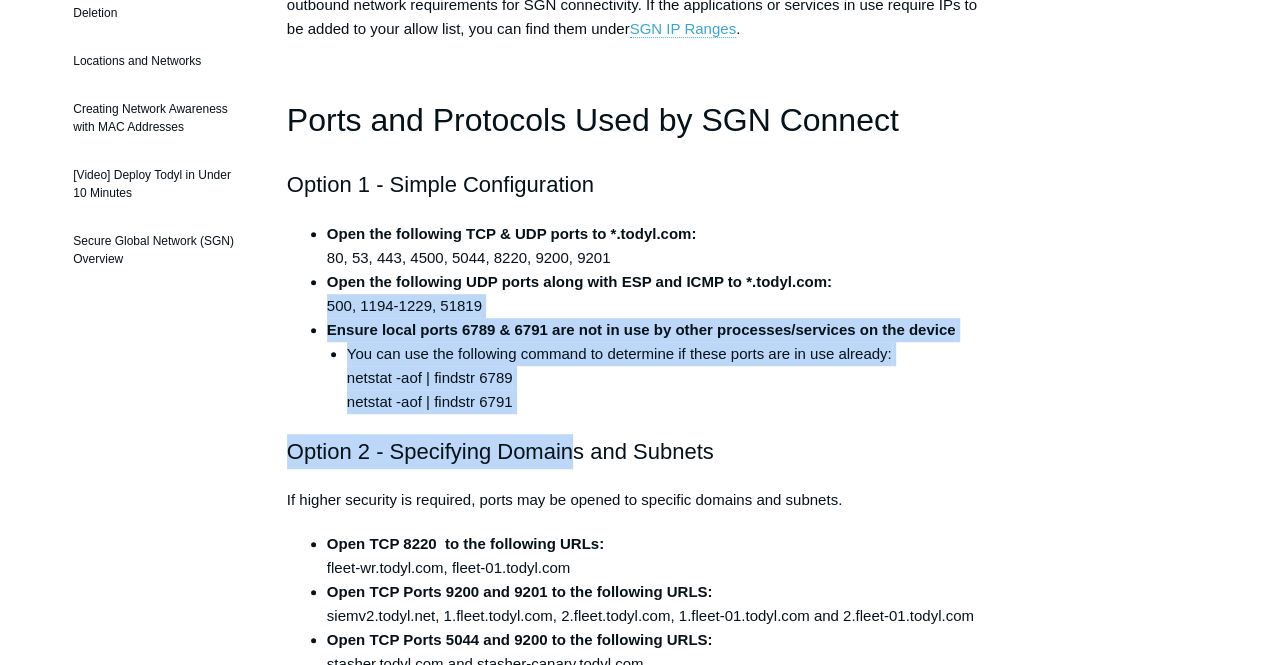 click on "This article outlines the ports, protocols, and IP ranges used by the SGN. The SGN Connect software leverages multiple protocols to establish a secure tunnel to the Secure Global Network. Below are the outbound network requirements for SGN connectivity. If the applications or services in use require IPs to be added to your allow list, you can find them under  SGN IP Ranges .
Ports and Protocols Used by SGN Connect
Option 1 - Simple Configuration
Open the following TCP & UDP ports to *.todyl.com: 80, 53, 443, 4500, 5044, 8220, 9200, 9201
Open the following UDP ports along with ESP and ICMP to *.todyl.com: 500, 1194-1229, 51819
Ensure local ports 6789 & 6791 are not in use by other processes/services on the device
You can use the following command to determine if these ports are in use already: netstat -aof | findstr 6789 netstat -aof | findstr 6791
Option 2 - Specifying Domains and Subnets
Open TCP 8220  to the following URLs: fleet-wr.todyl.com, fleet-01.todyl.com" at bounding box center [632, 1923] 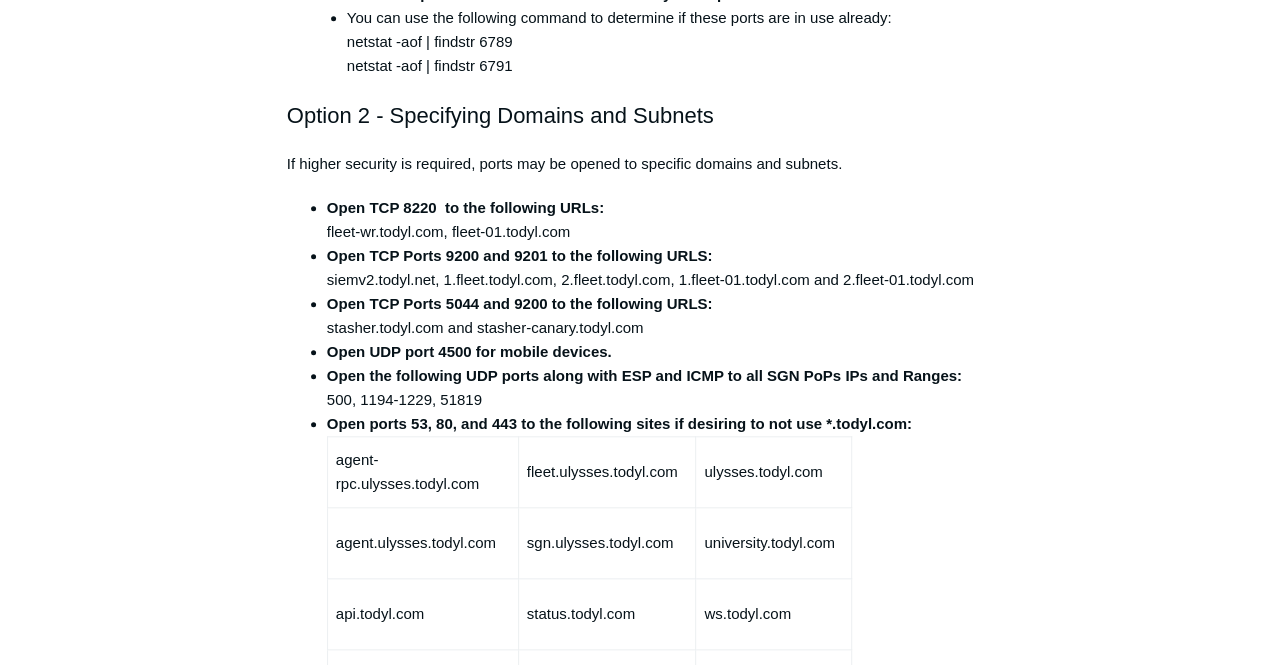 scroll, scrollTop: 761, scrollLeft: 0, axis: vertical 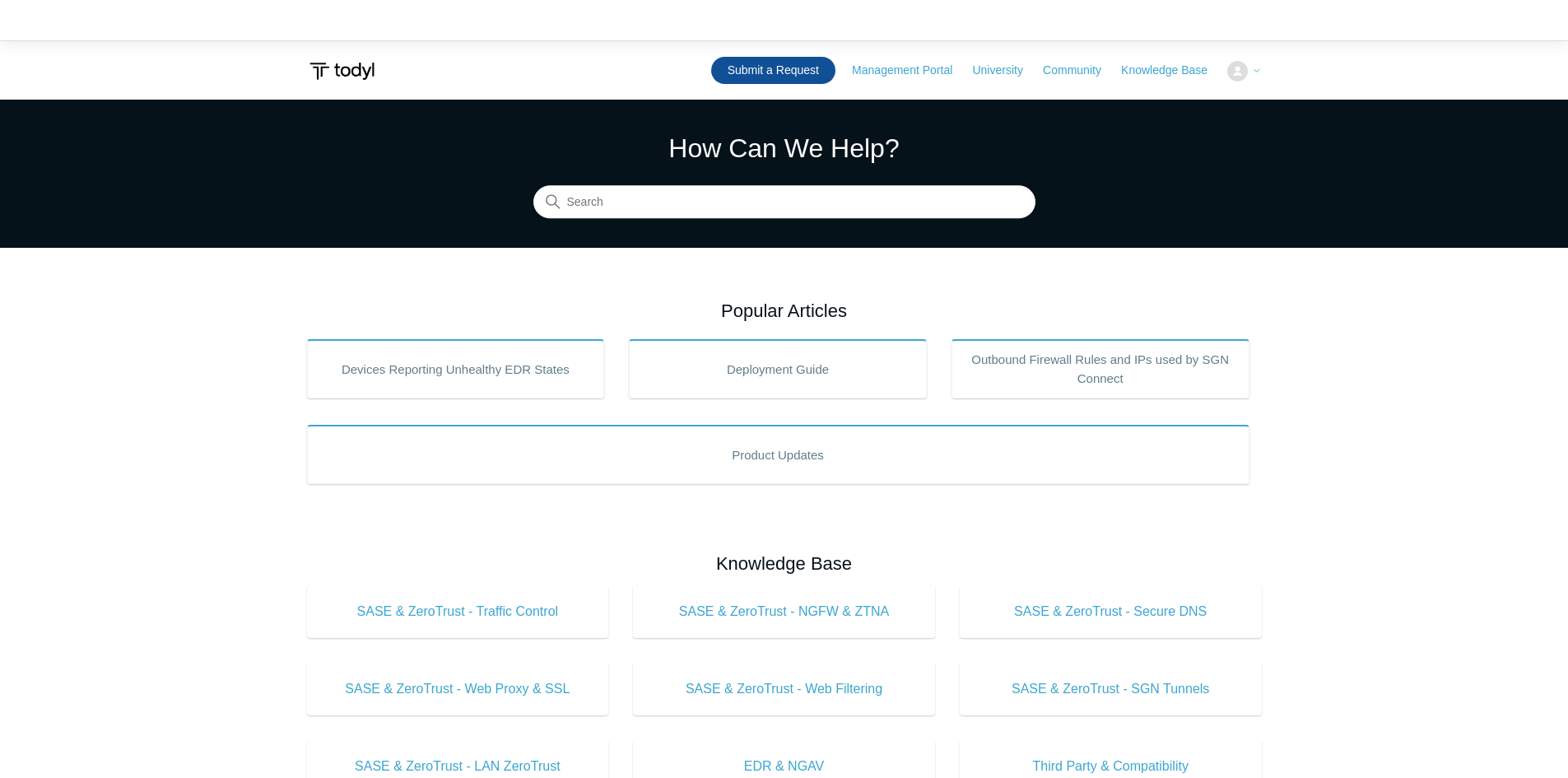 click on "Submit a Request" at bounding box center [773, 70] 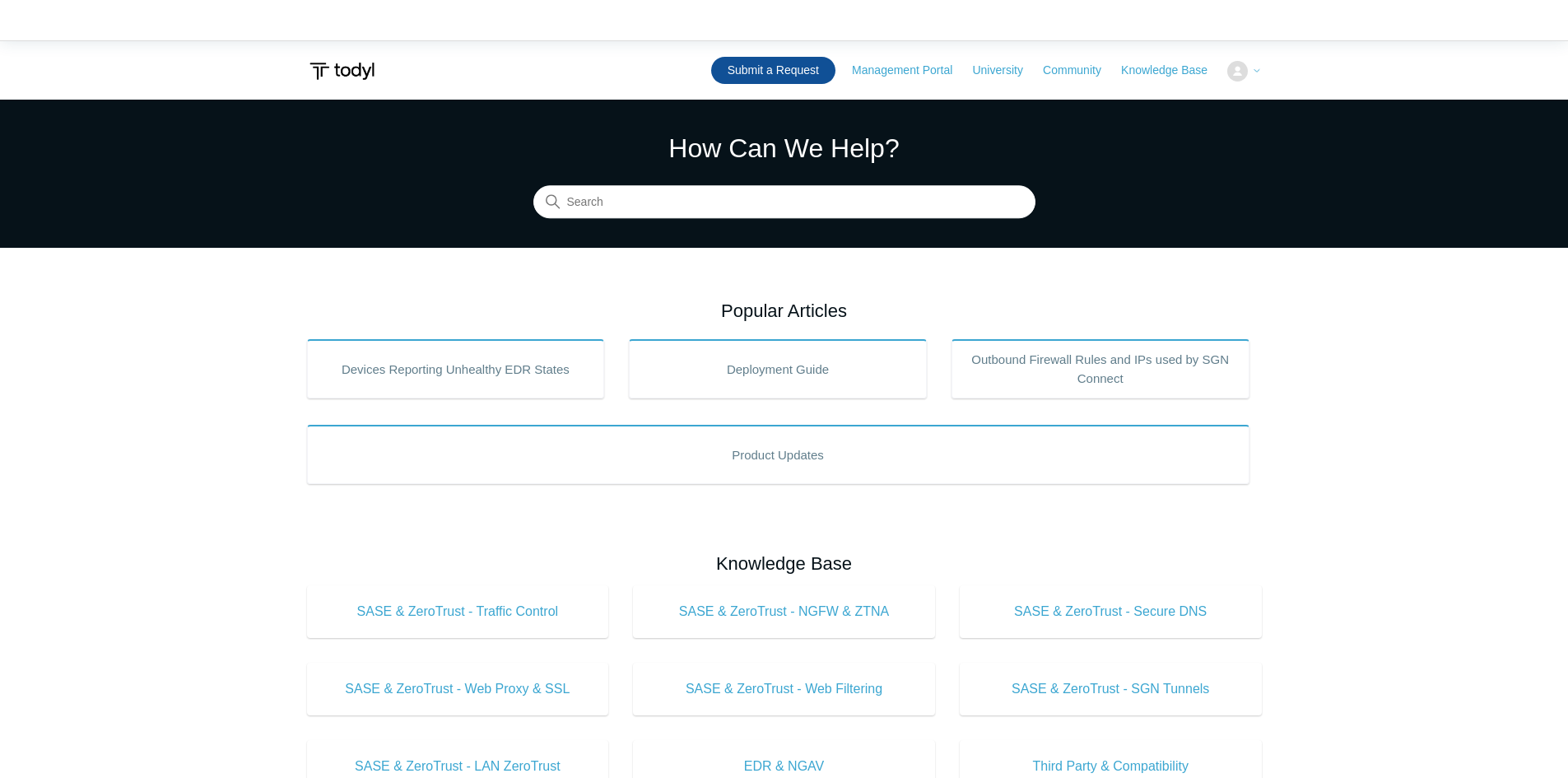 scroll, scrollTop: 0, scrollLeft: 0, axis: both 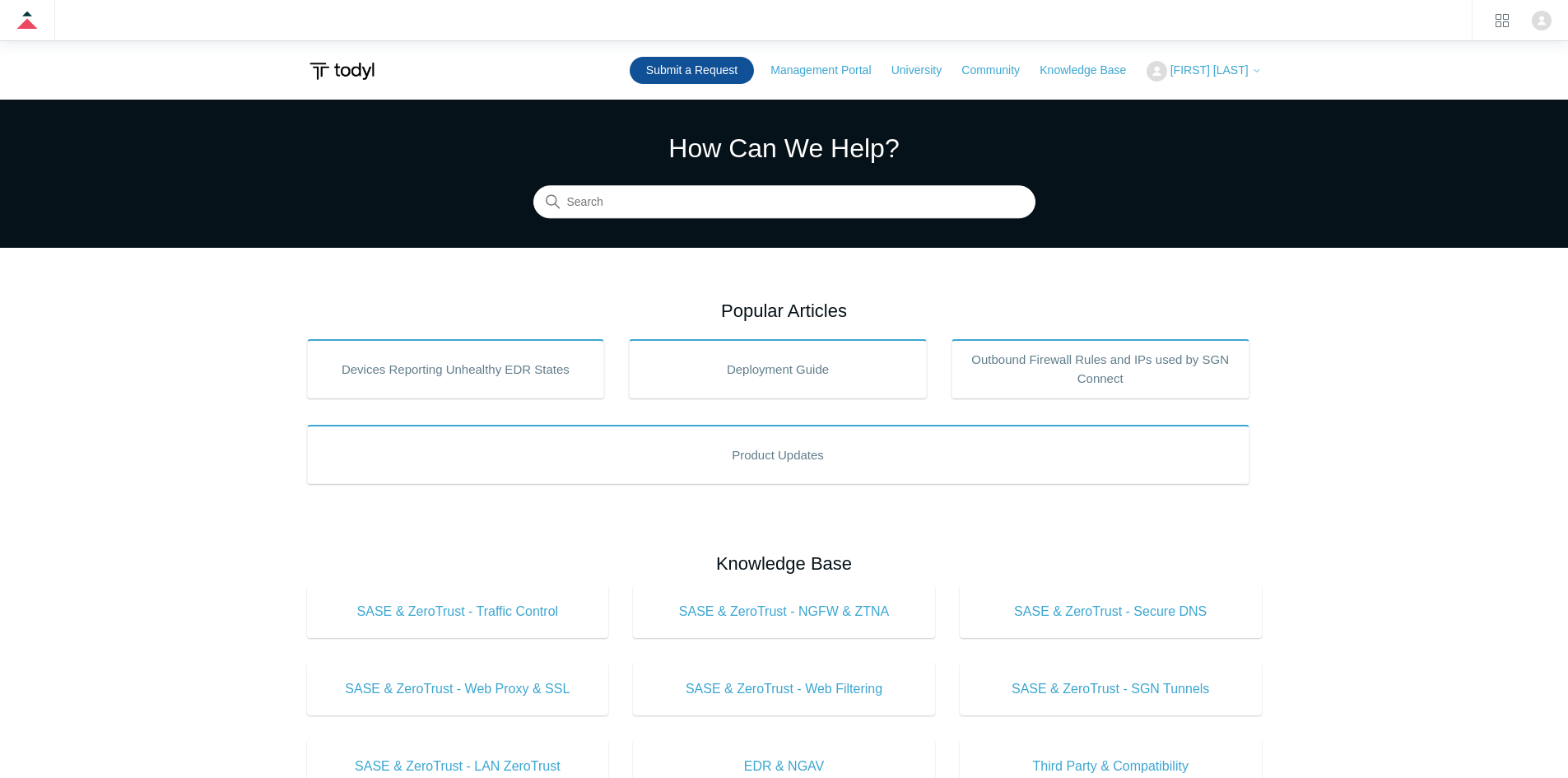 click on "Submit a Request" at bounding box center [691, 70] 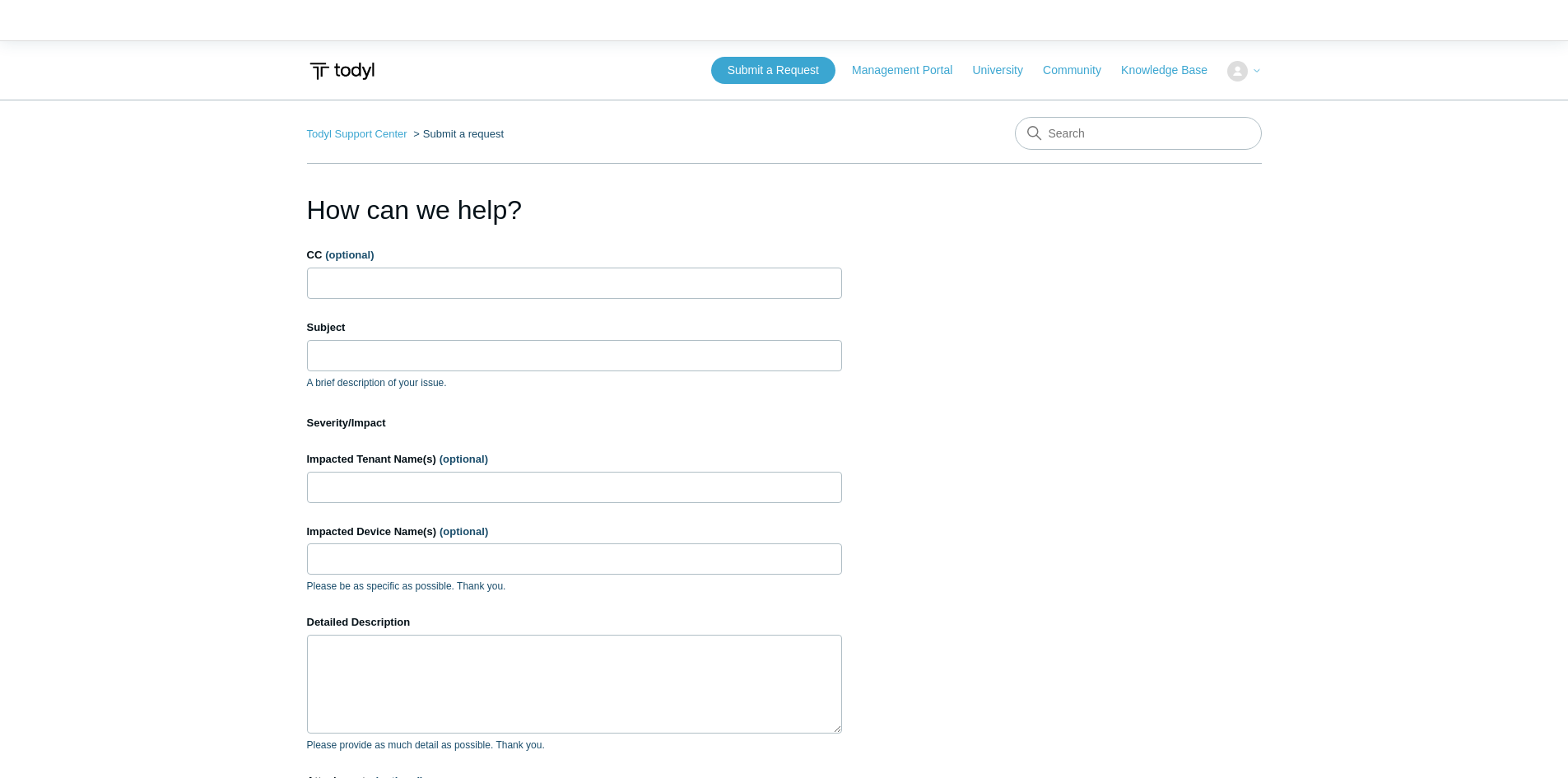 scroll, scrollTop: 0, scrollLeft: 0, axis: both 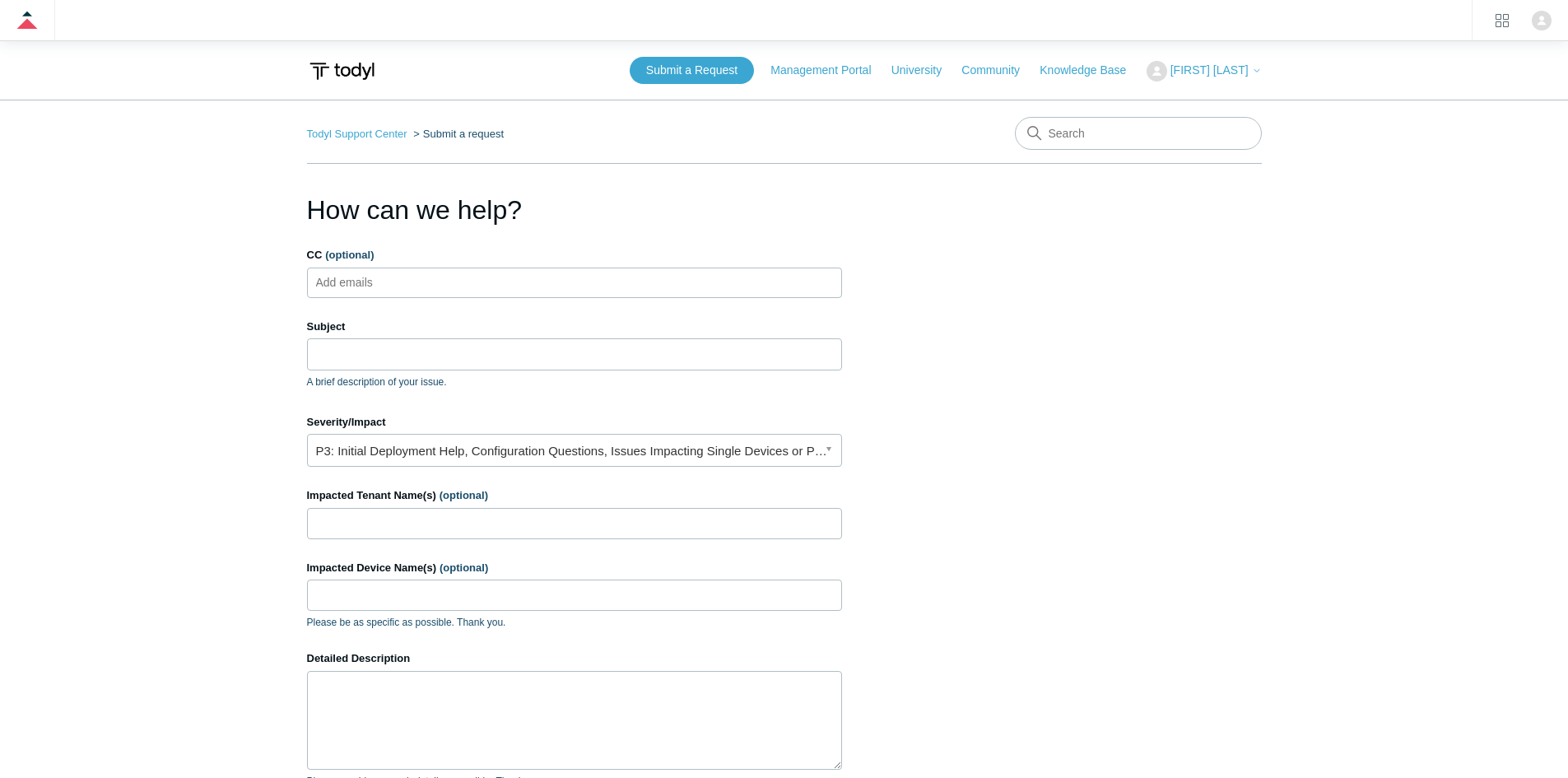 click on "CC (optional)" at bounding box center [358, 282] 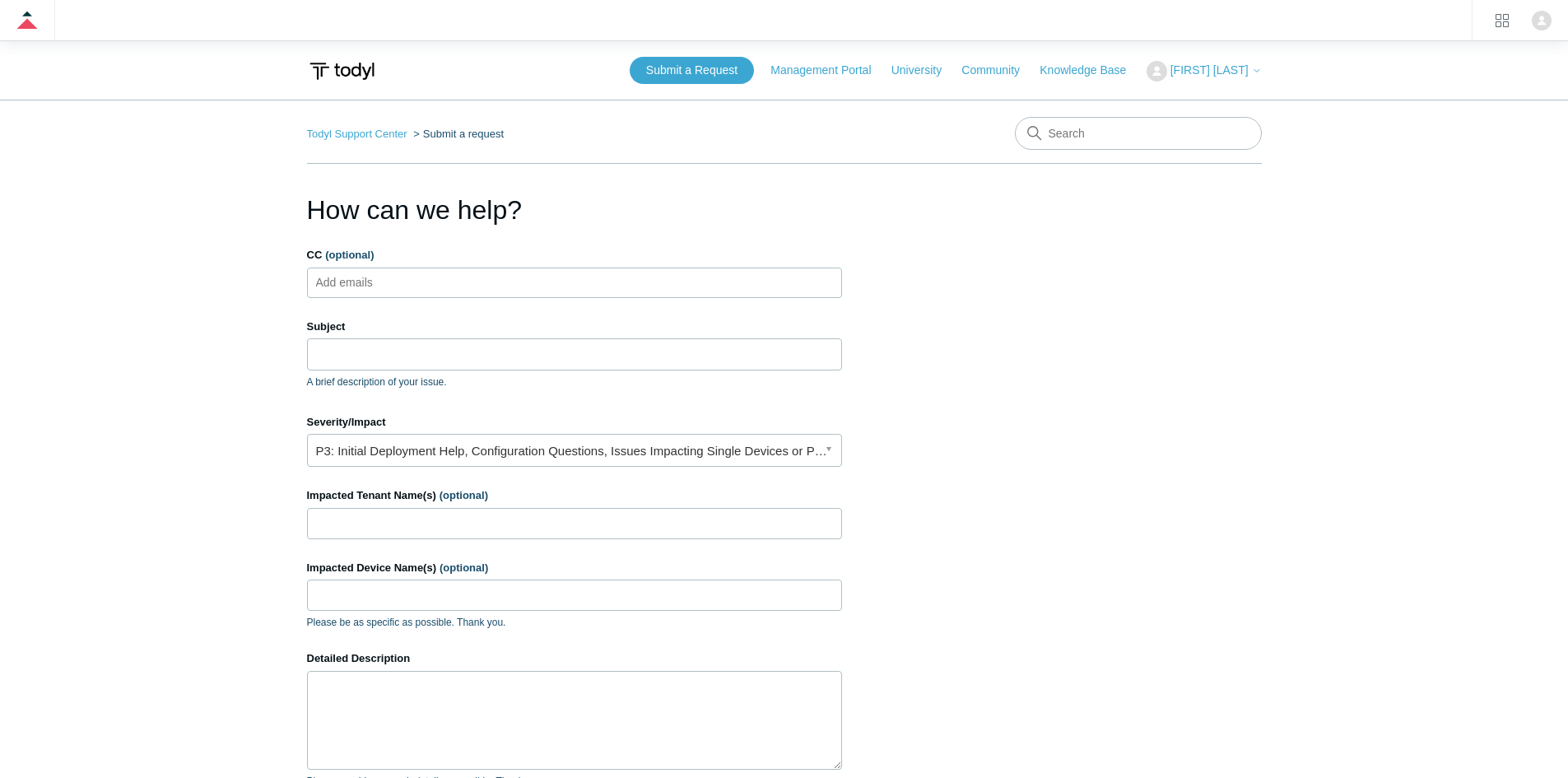 drag, startPoint x: 240, startPoint y: 333, endPoint x: 384, endPoint y: 301, distance: 147.51271 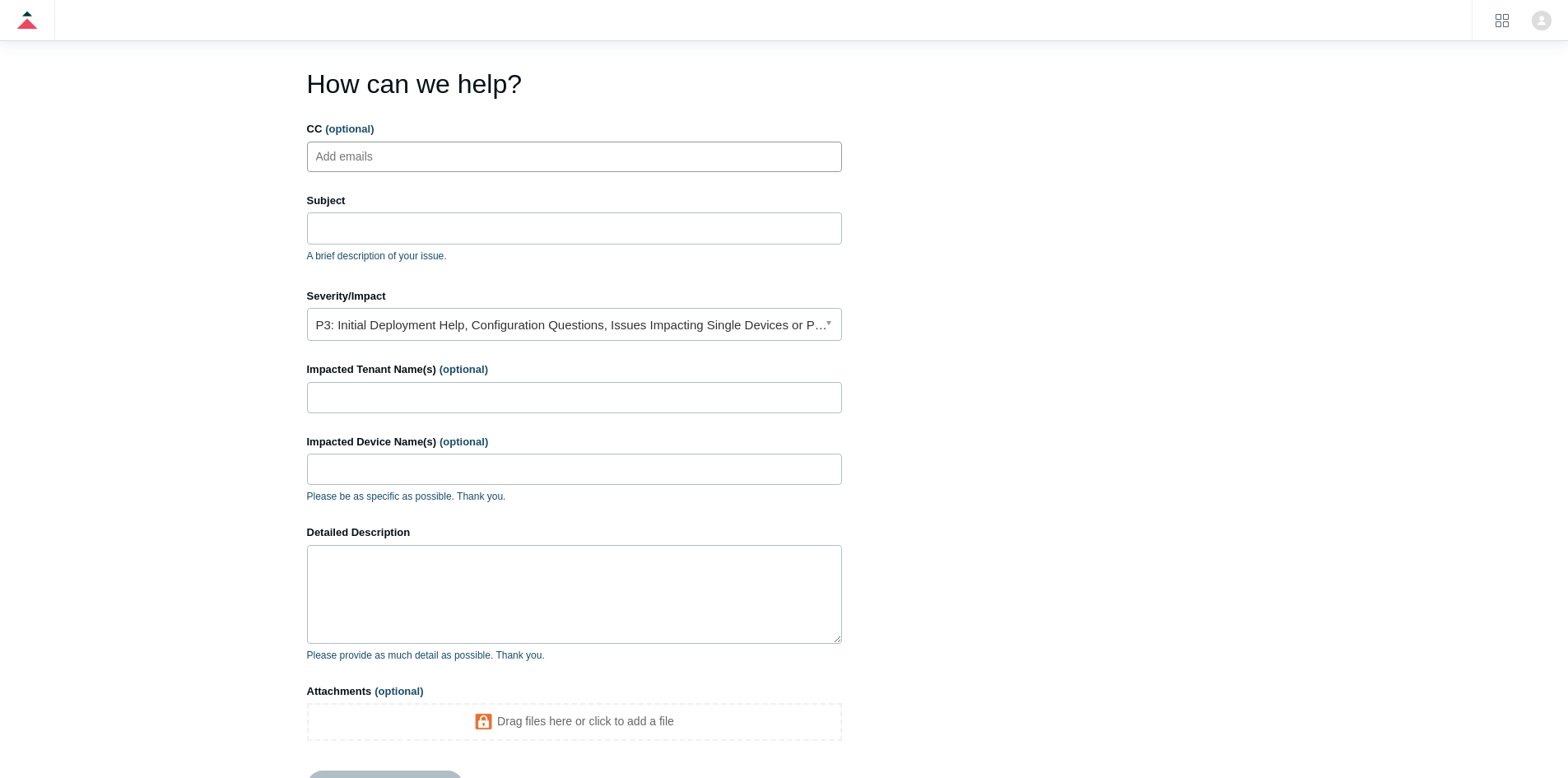 scroll, scrollTop: 165, scrollLeft: 0, axis: vertical 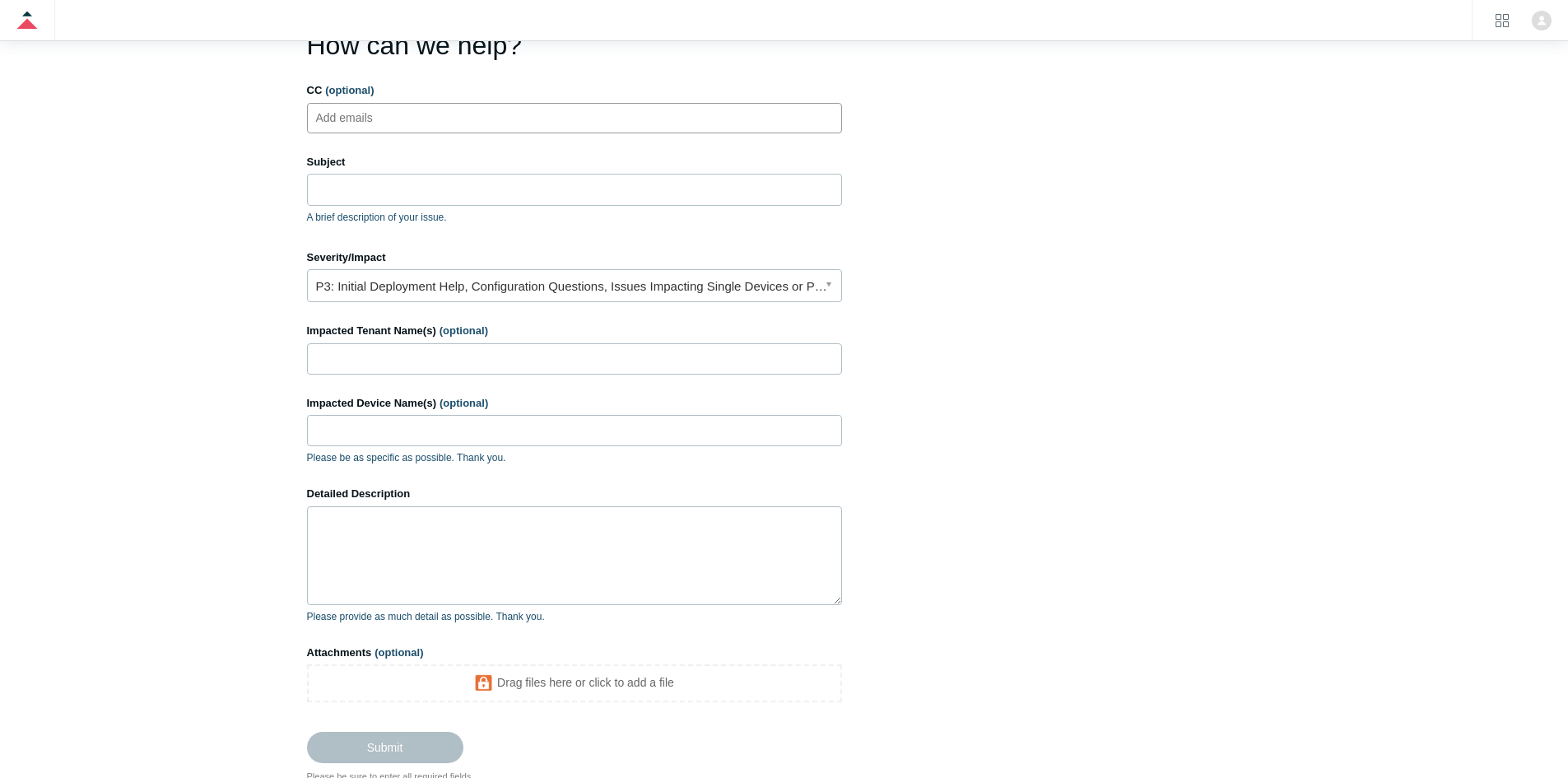 click on "CC (optional)" at bounding box center [358, 118] 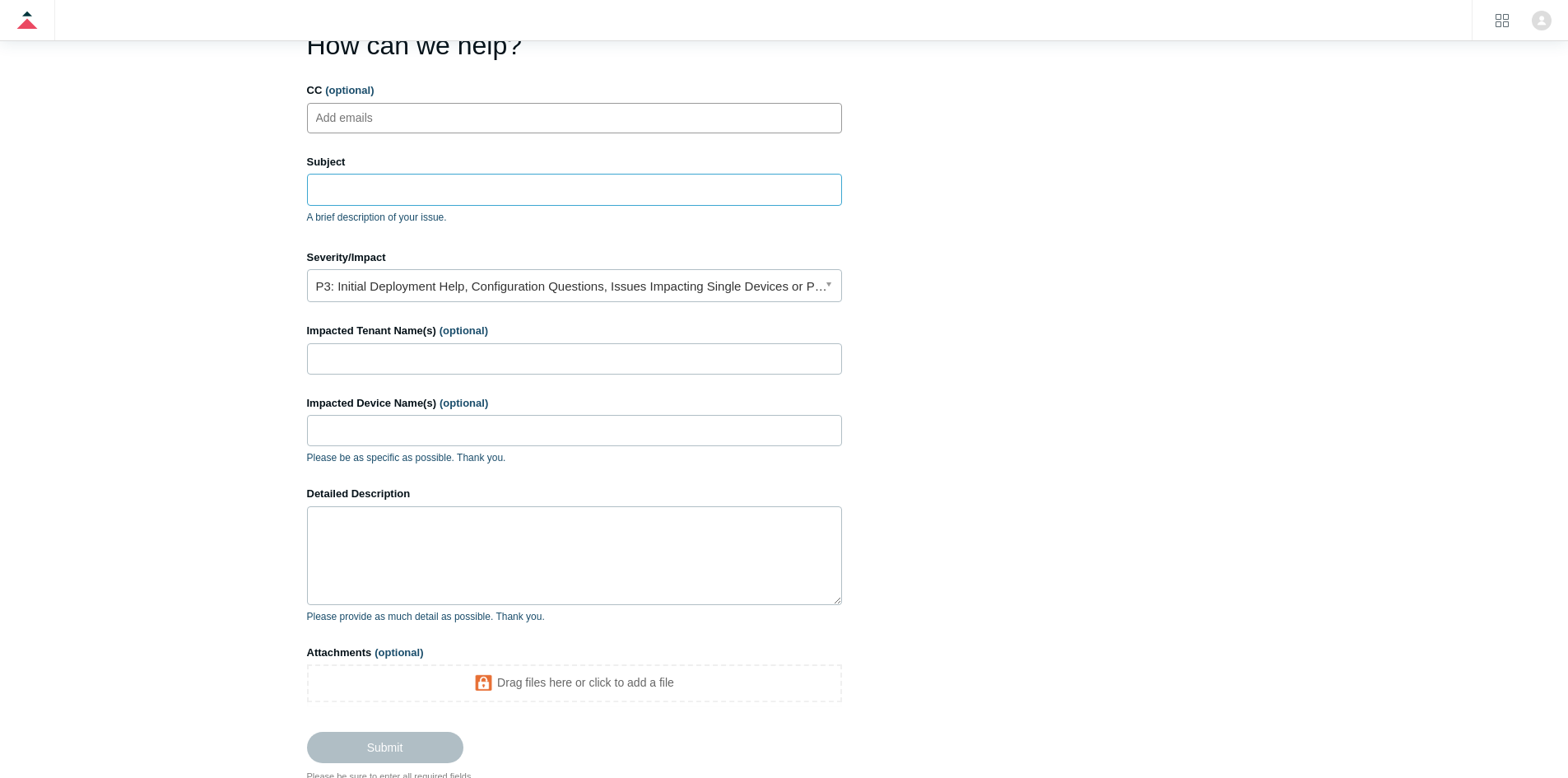 click on "Subject" at bounding box center (575, 189) 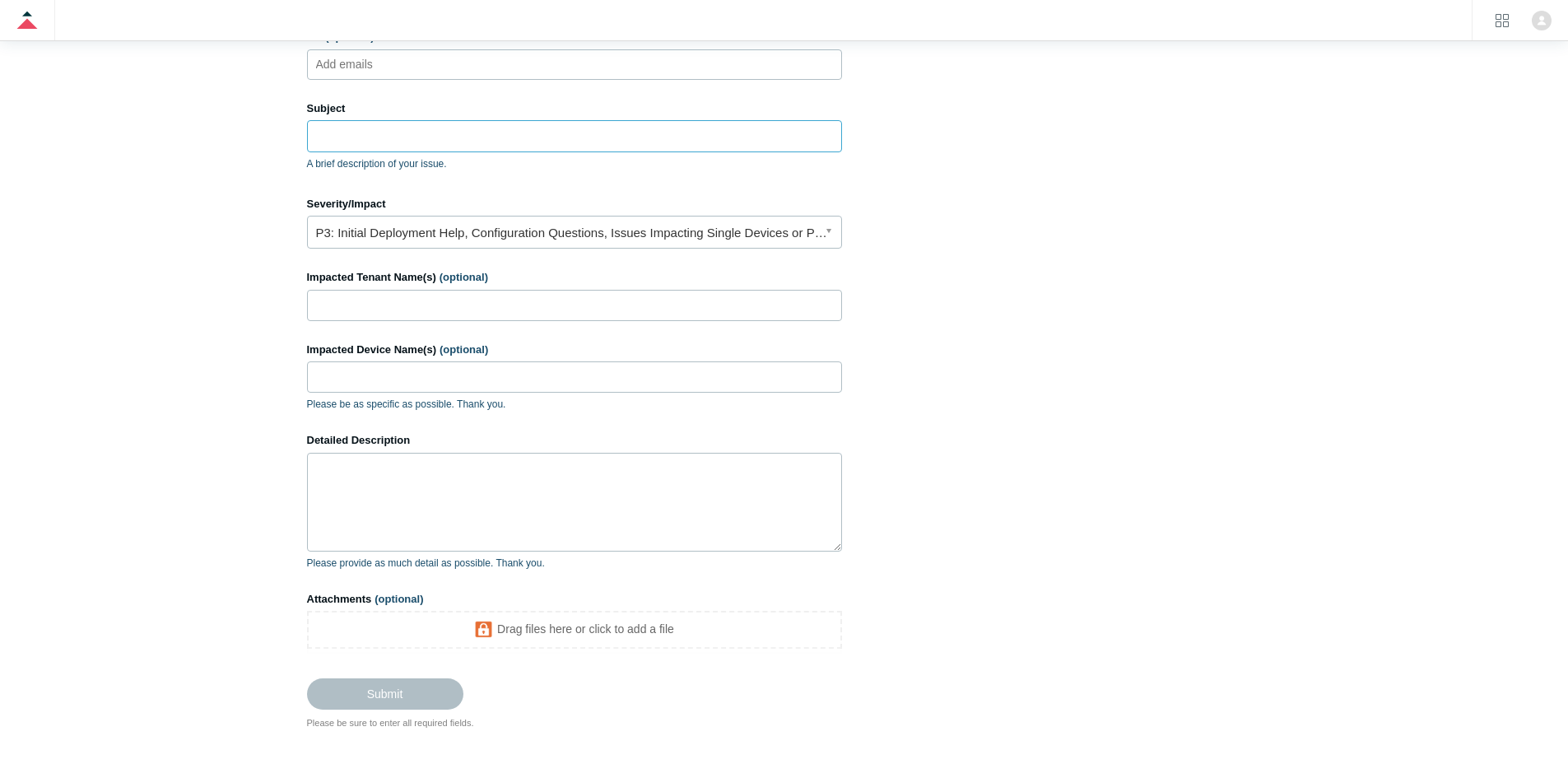 scroll, scrollTop: 247, scrollLeft: 0, axis: vertical 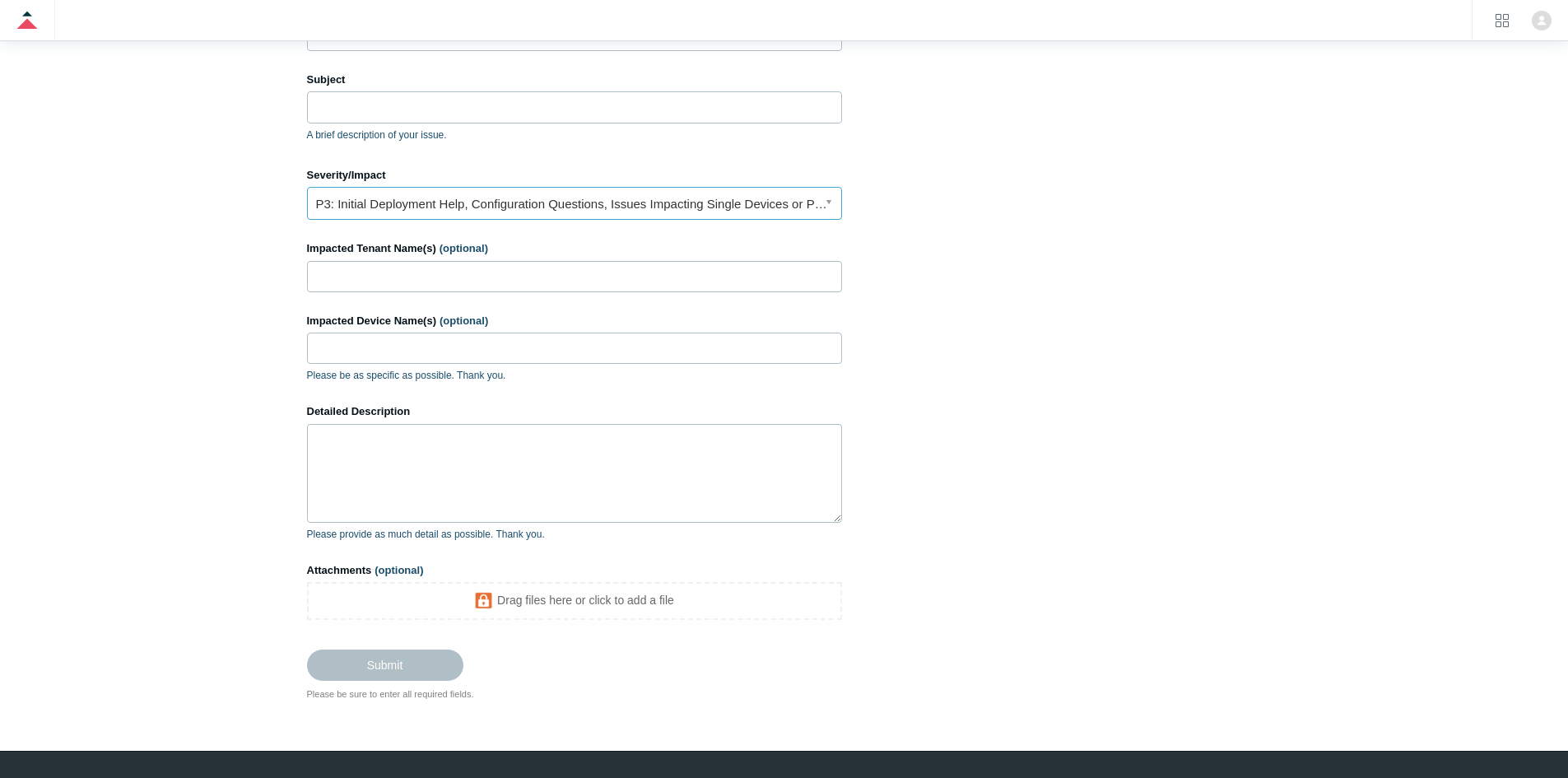 click on "P3: Initial Deployment Help, Configuration Questions, Issues Impacting Single Devices or Past Outage Investigation" at bounding box center [575, 203] 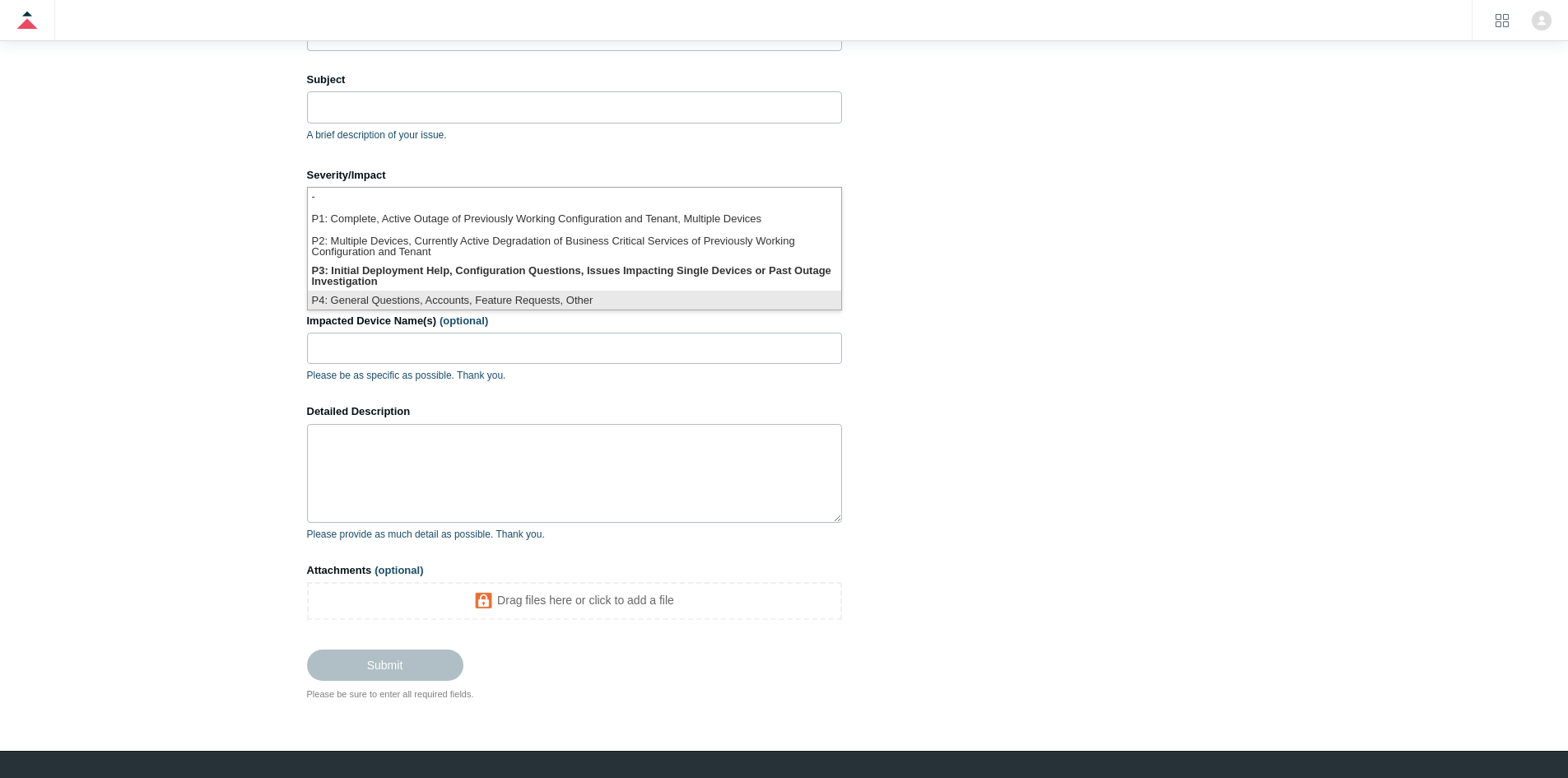 scroll, scrollTop: 4, scrollLeft: 0, axis: vertical 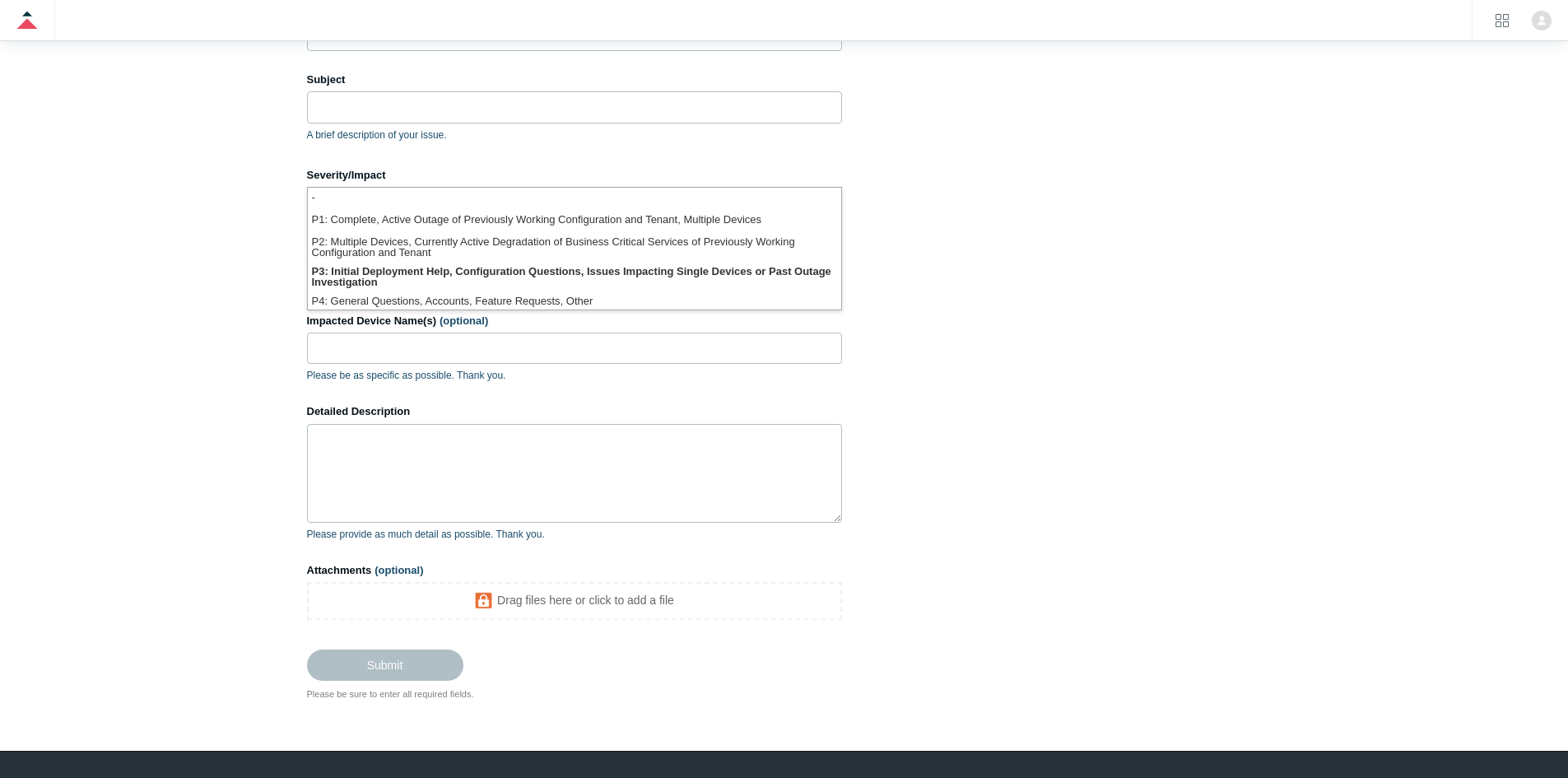 click on "Todyl Support Center
Submit a request
How can we help?
CC (optional)
Add emails
Subject
A brief description of your issue.
Suggested articles
Severity/Impact
P3: Initial Deployment Help, Configuration Questions, Issues Impacting Single Devices or Past Outage Investigation
Impacted Tenant Name(s) (optional)
Impacted Device Name(s) (optional)
Please be as specific as possible. Thank you.
Detailed Description
Attachments" at bounding box center [784, 277] 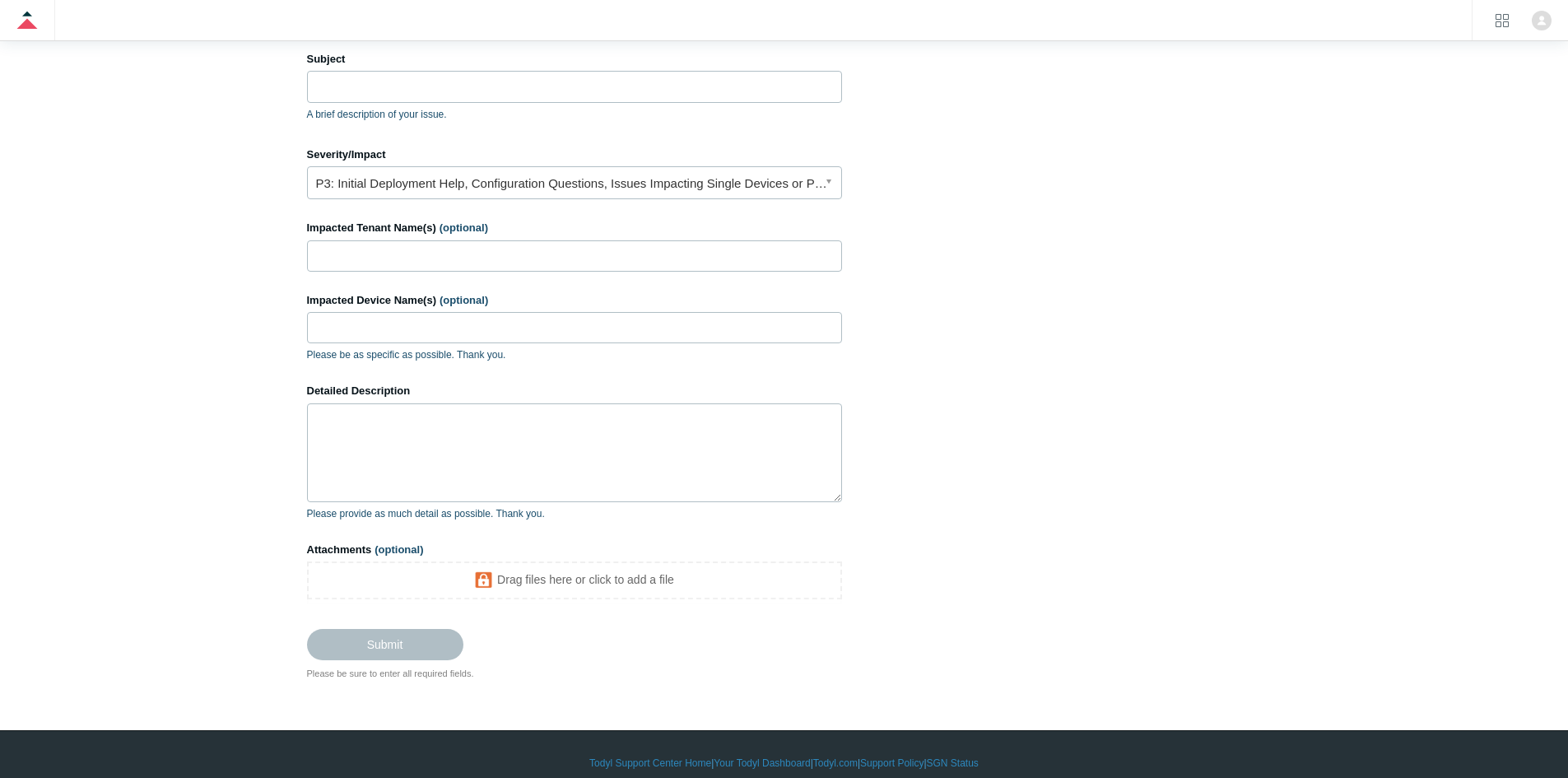 scroll, scrollTop: 285, scrollLeft: 0, axis: vertical 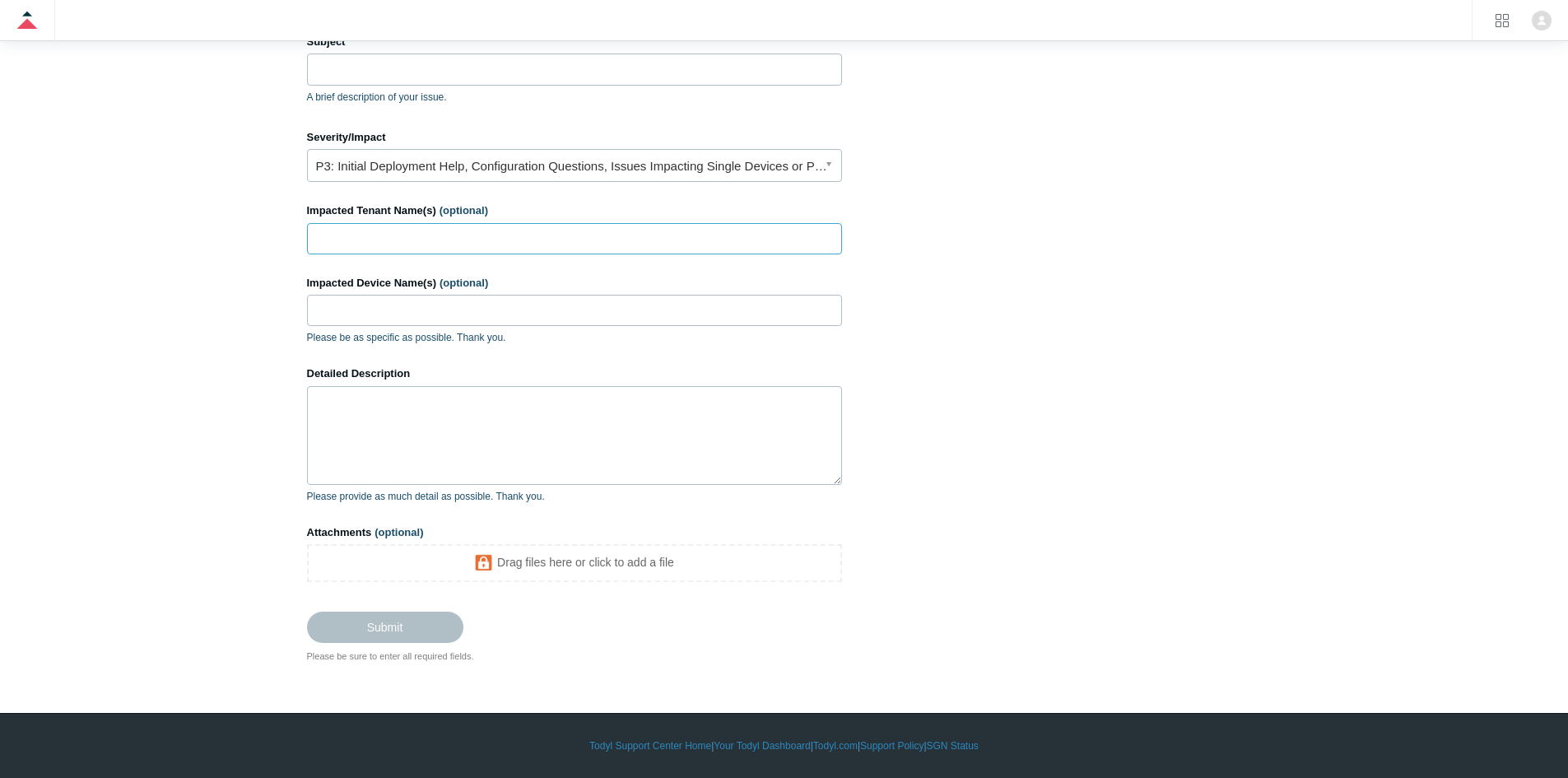 click on "Impacted Tenant Name(s) (optional)" at bounding box center [575, 239] 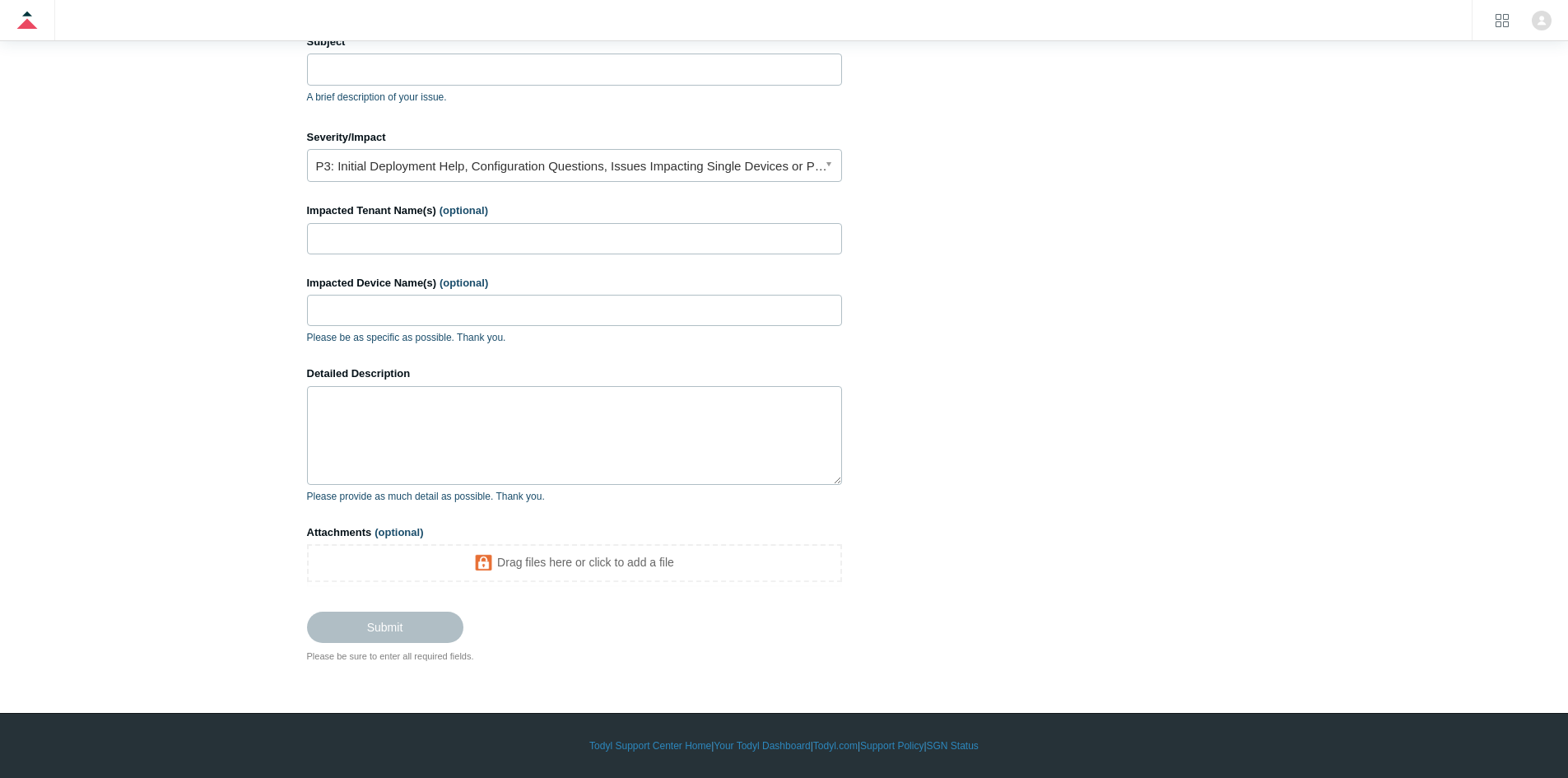 click on "Todyl Support Center
Submit a request
How can we help?
CC (optional)
Add emails
Subject
A brief description of your issue.
Suggested articles
Severity/Impact
P3: Initial Deployment Help, Configuration Questions, Issues Impacting Single Devices or Past Outage Investigation
Impacted Tenant Name(s) (optional)
Impacted Device Name(s) (optional)
Please be as specific as possible. Thank you.
Detailed Description
Attachments" at bounding box center [784, 239] 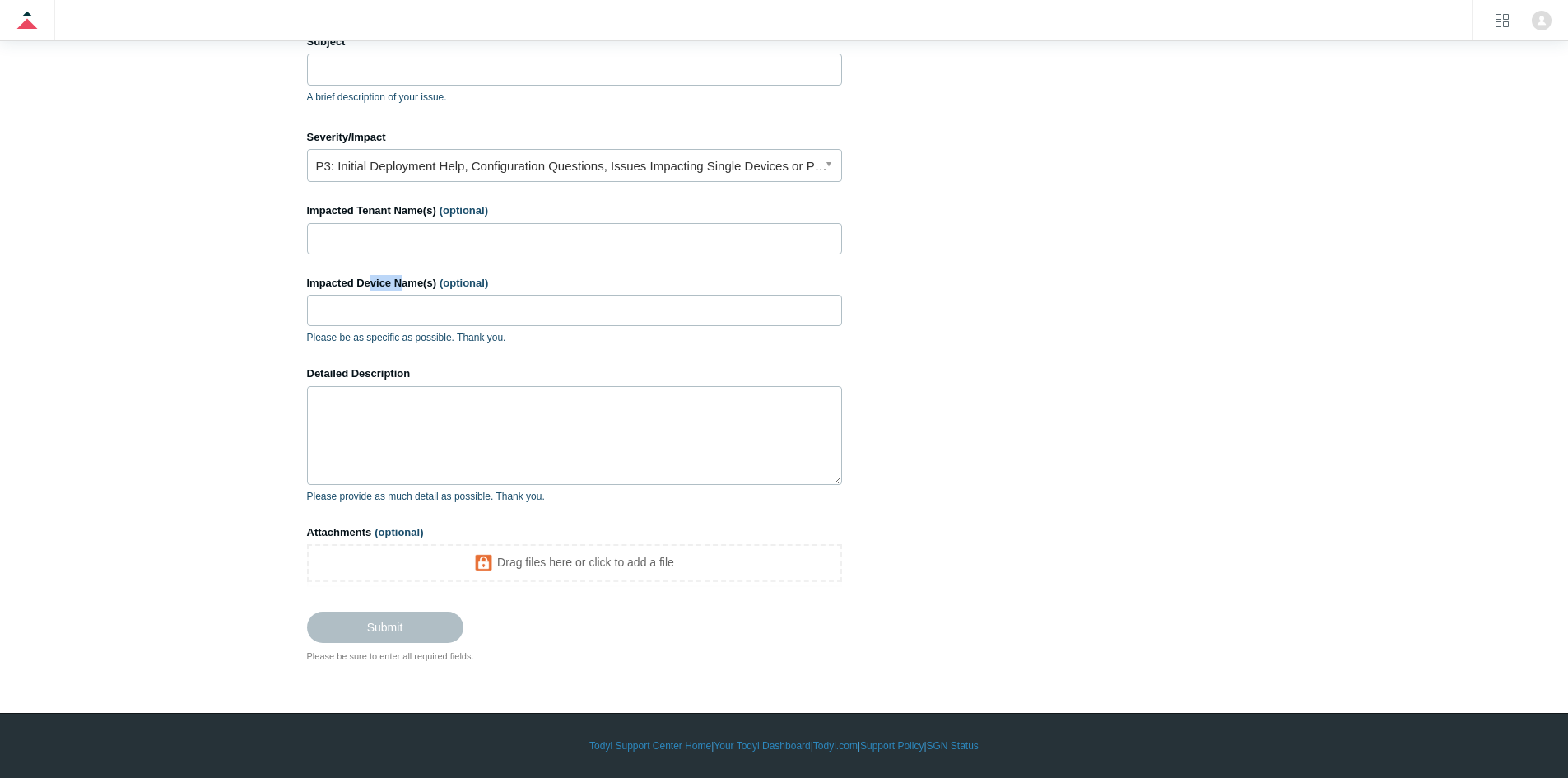 drag, startPoint x: 372, startPoint y: 275, endPoint x: 402, endPoint y: 276, distance: 30.016662 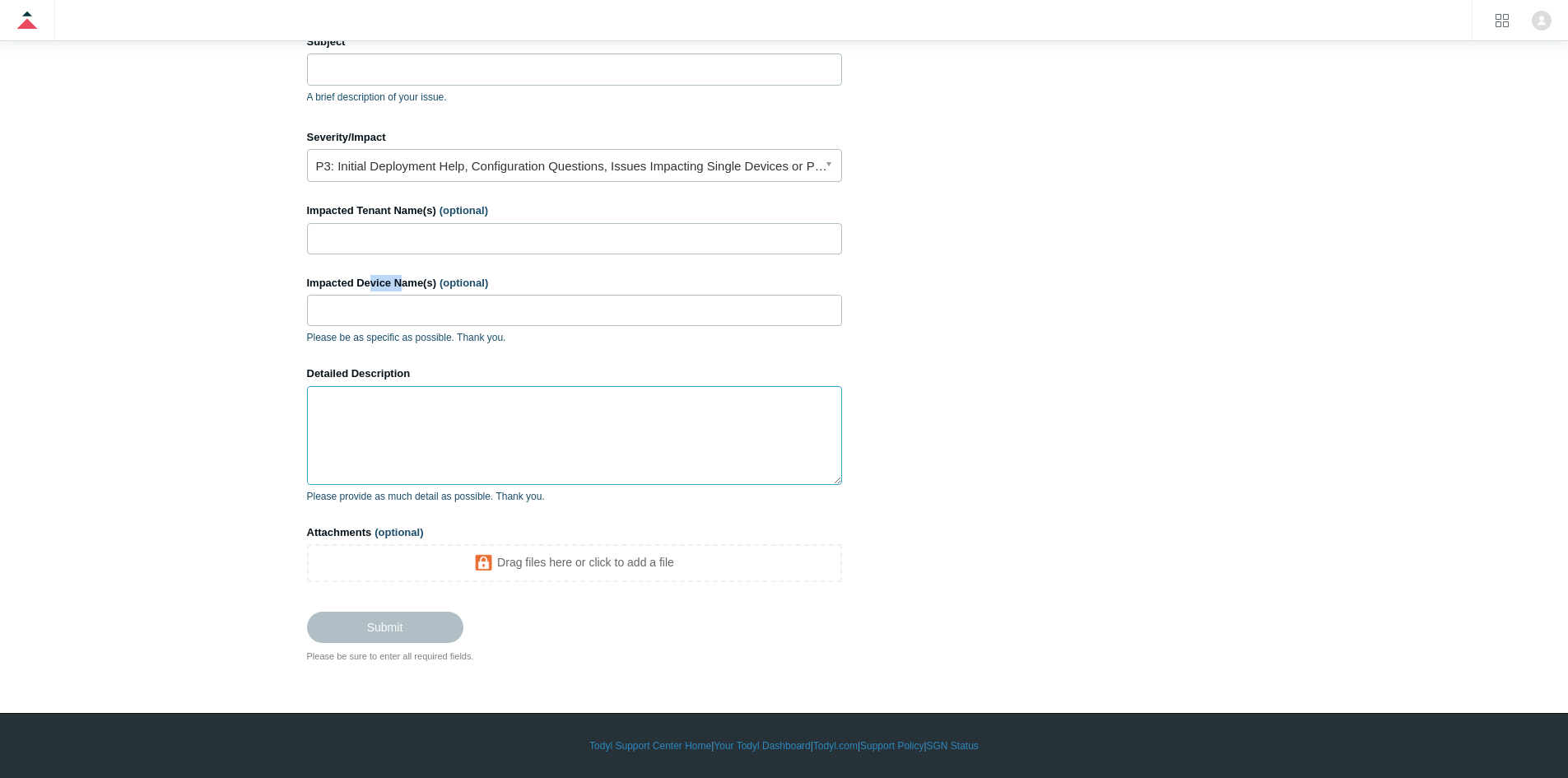 click on "Detailed Description" at bounding box center [575, 436] 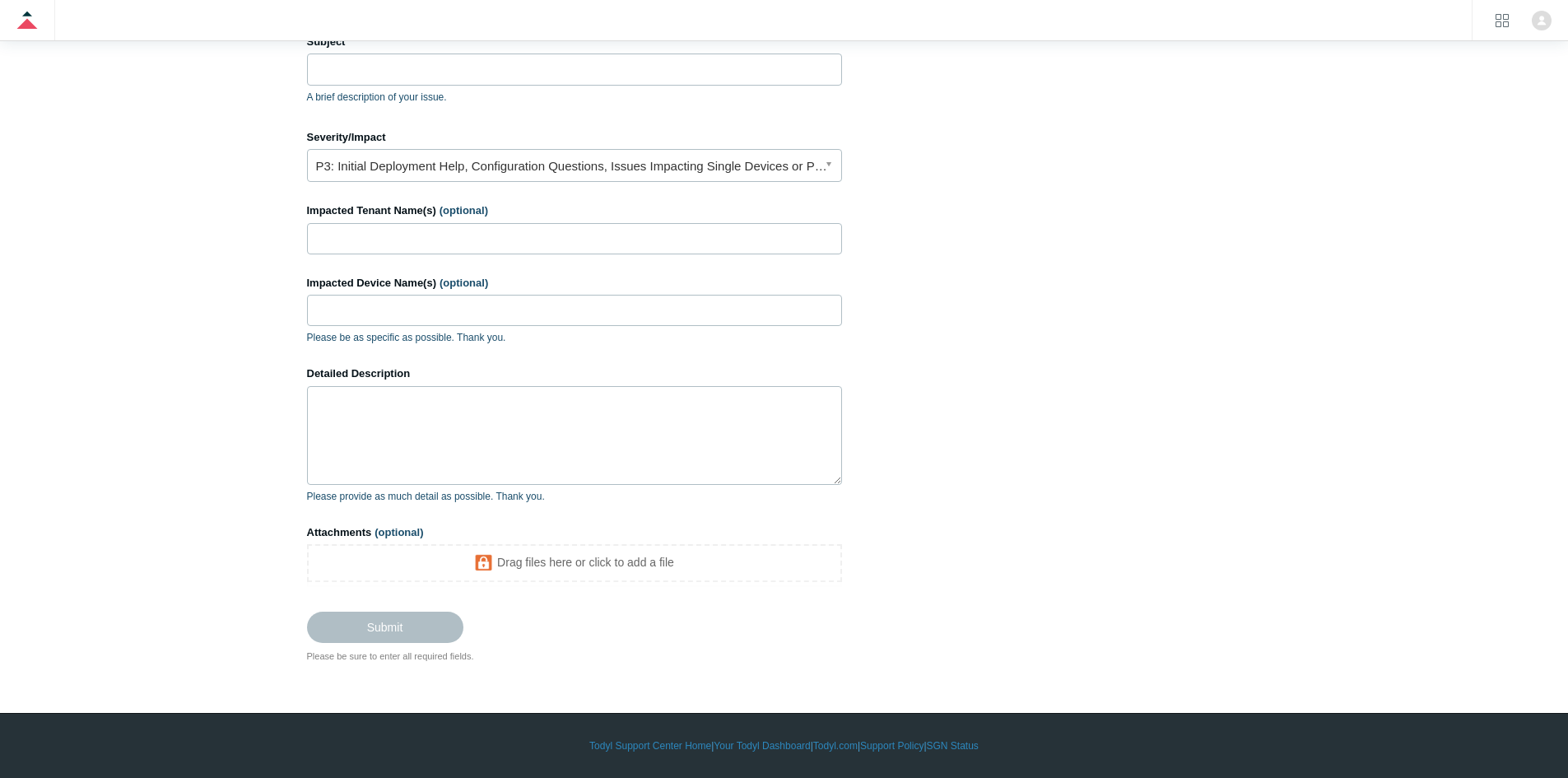 drag, startPoint x: 1052, startPoint y: 612, endPoint x: 835, endPoint y: 572, distance: 220.65584 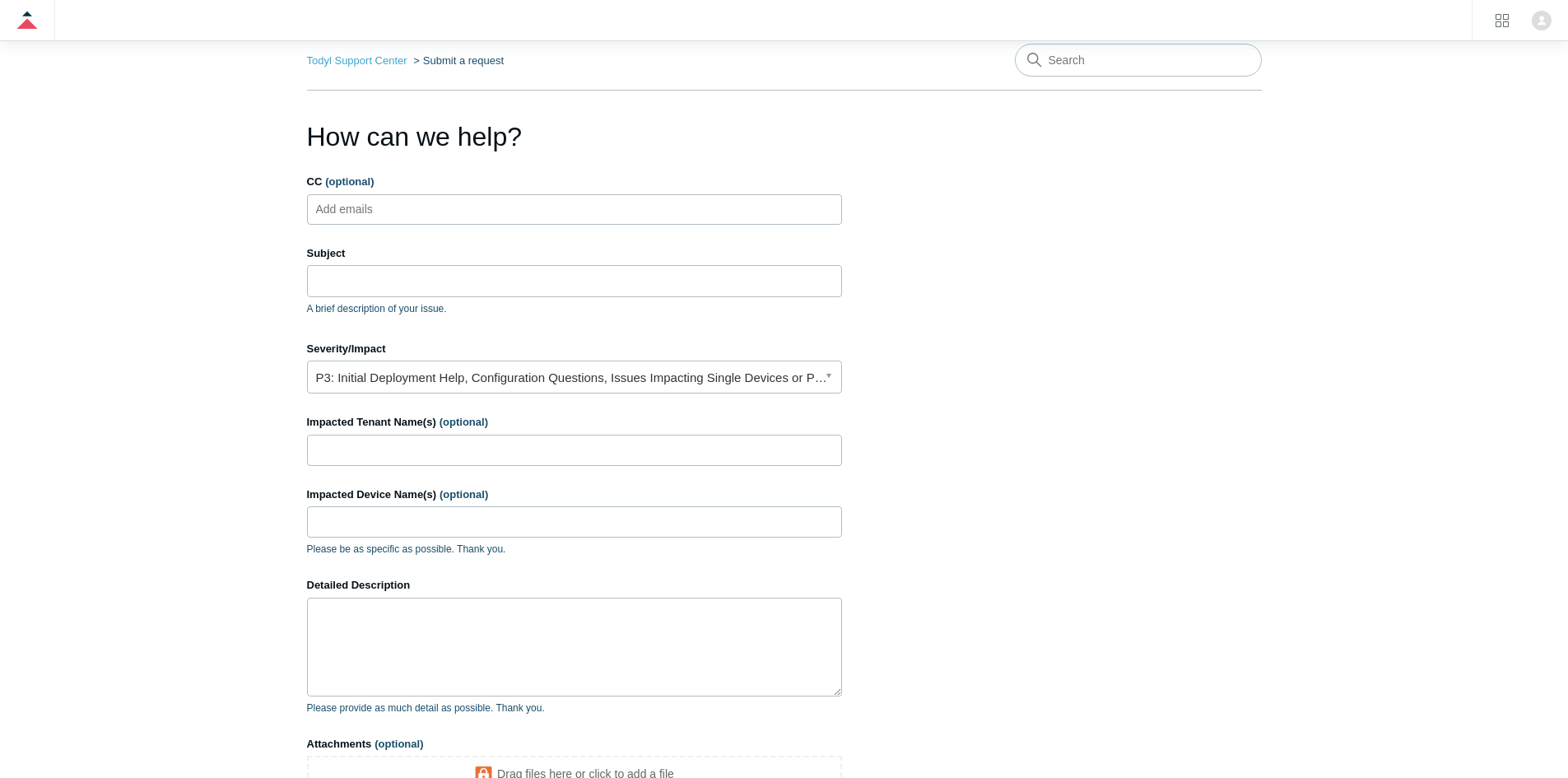 scroll, scrollTop: 0, scrollLeft: 0, axis: both 